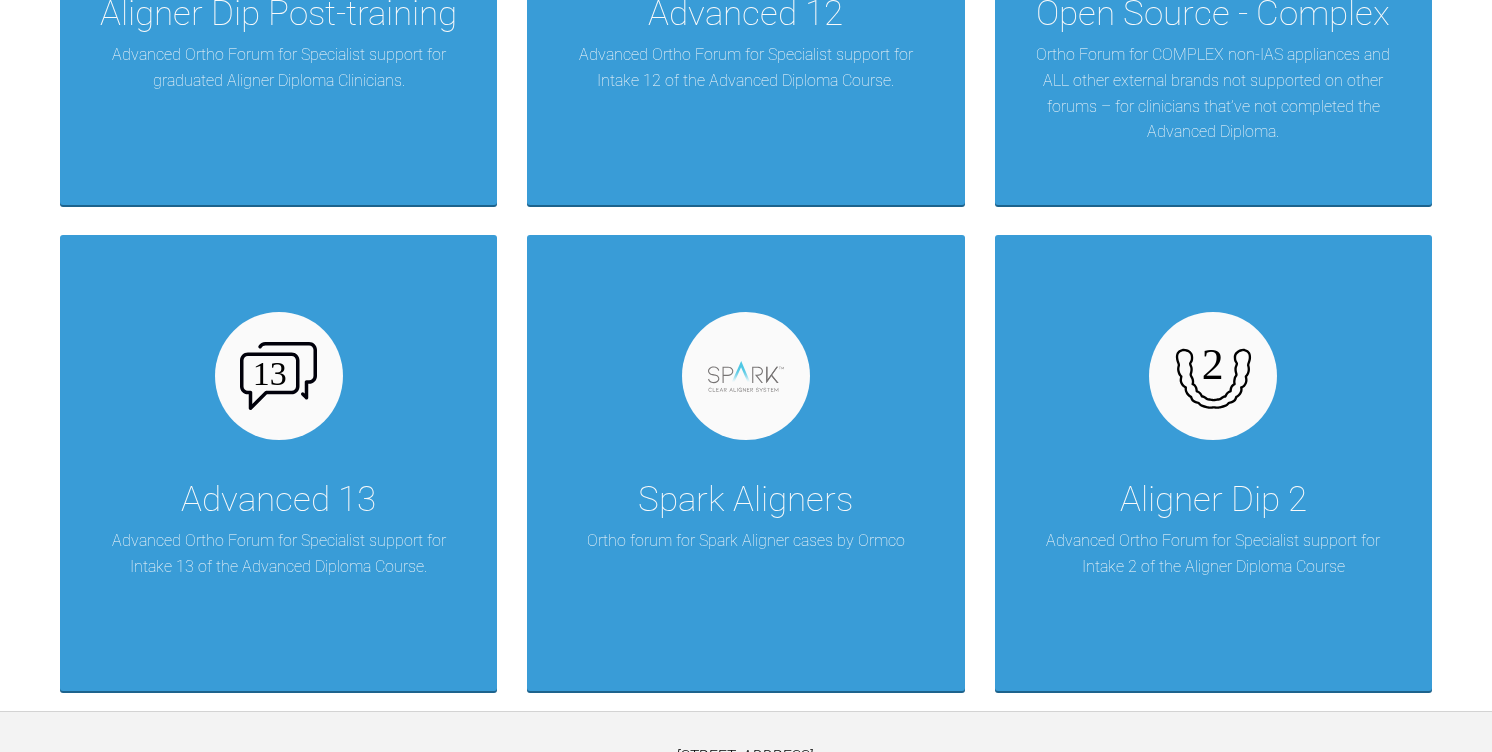 scroll, scrollTop: 4722, scrollLeft: 0, axis: vertical 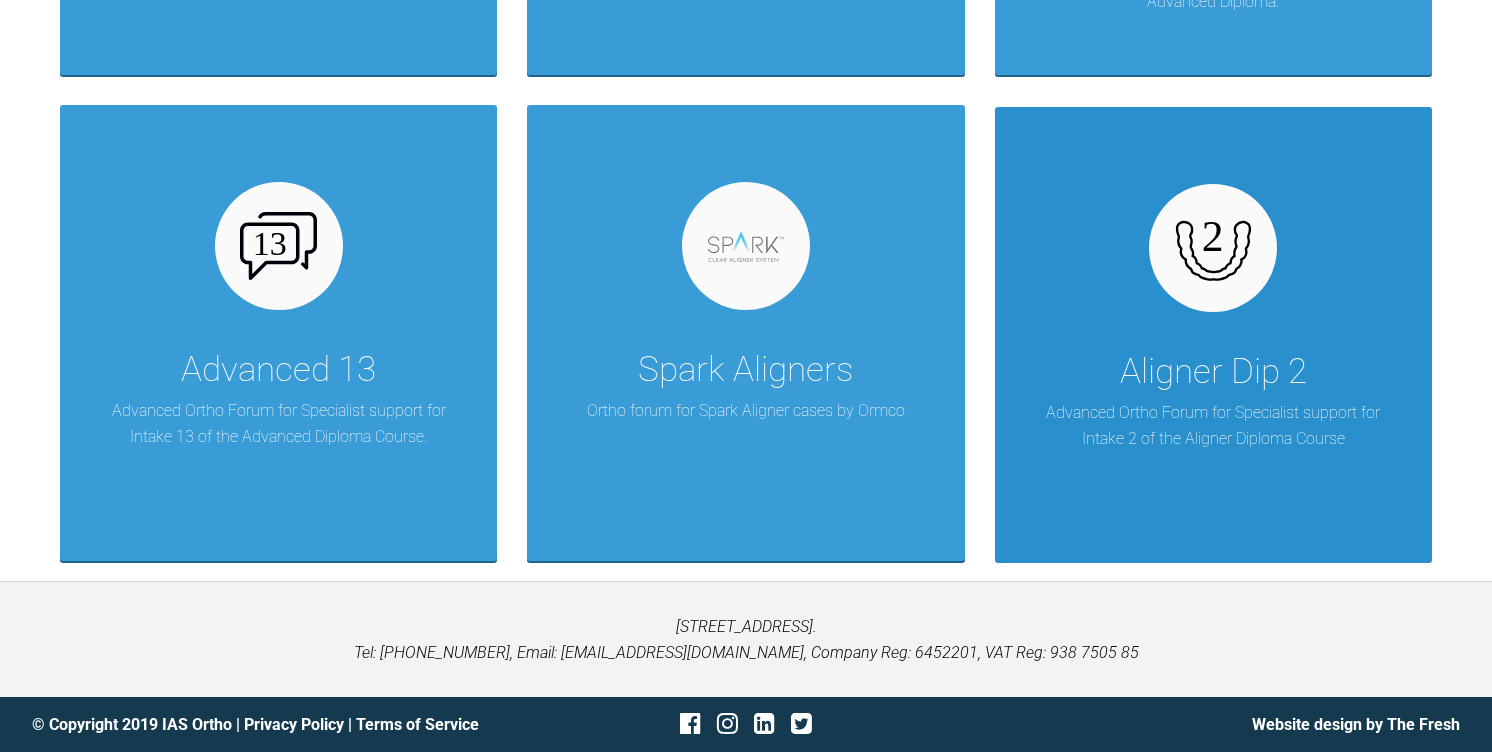 click on "Aligner Dip 2" at bounding box center [1213, 372] 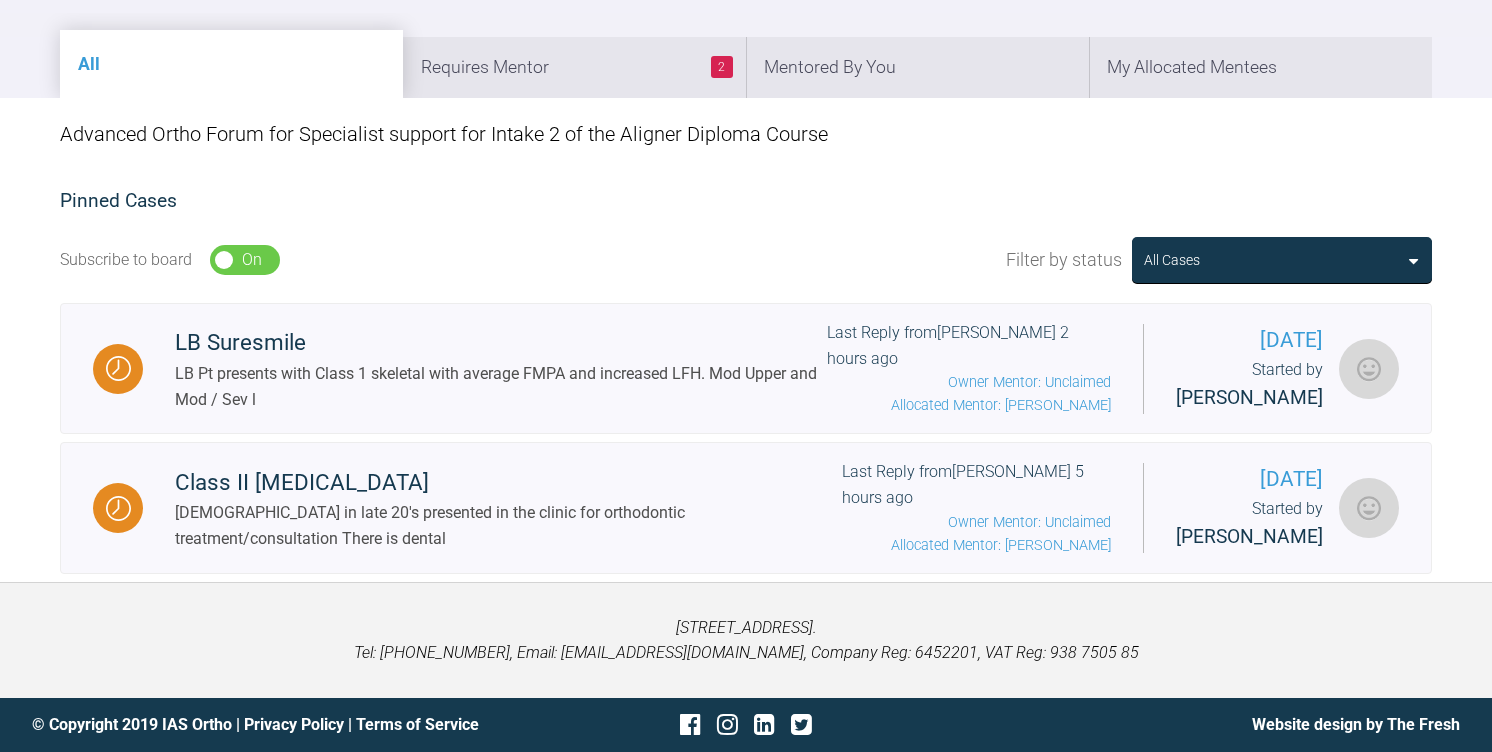 scroll, scrollTop: 0, scrollLeft: 0, axis: both 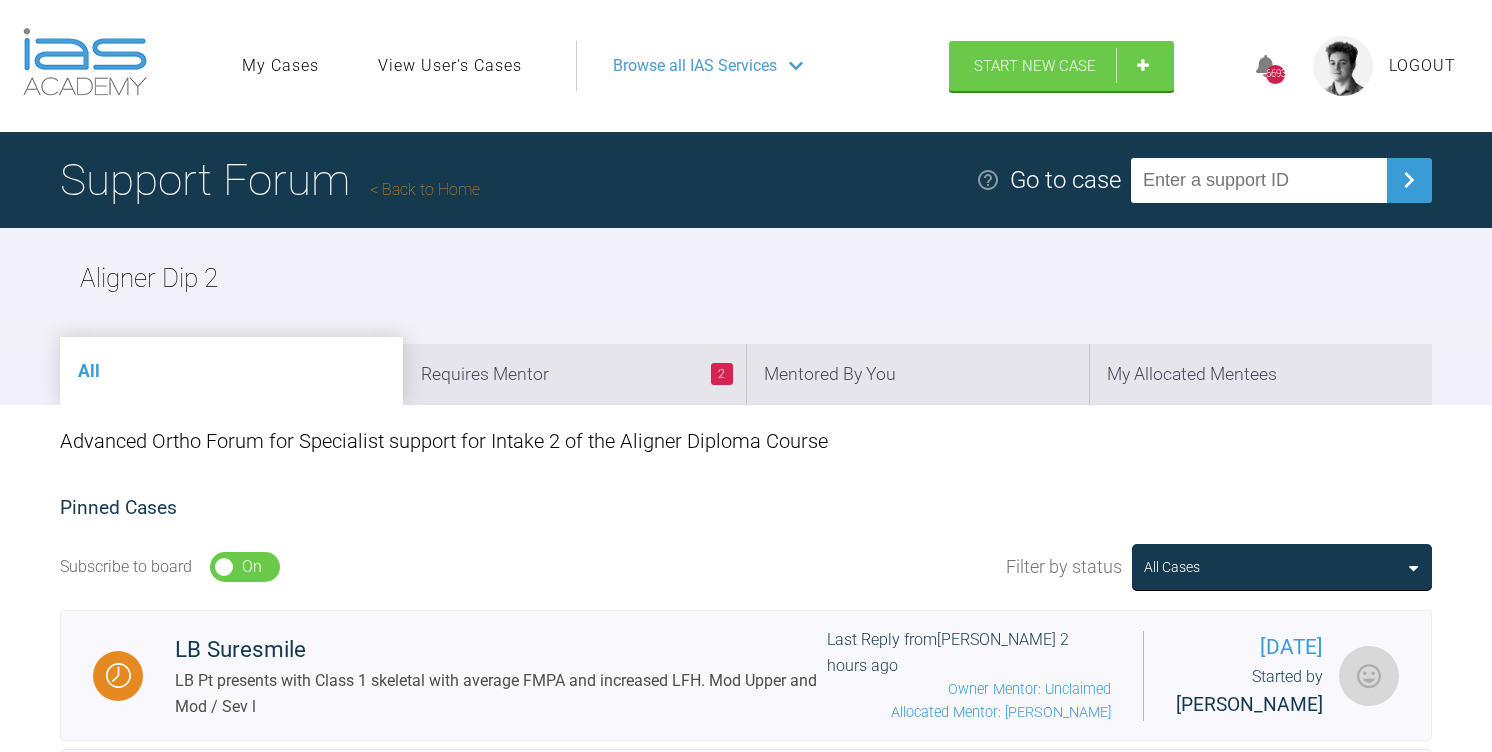 click on "Back to Home" at bounding box center [425, 189] 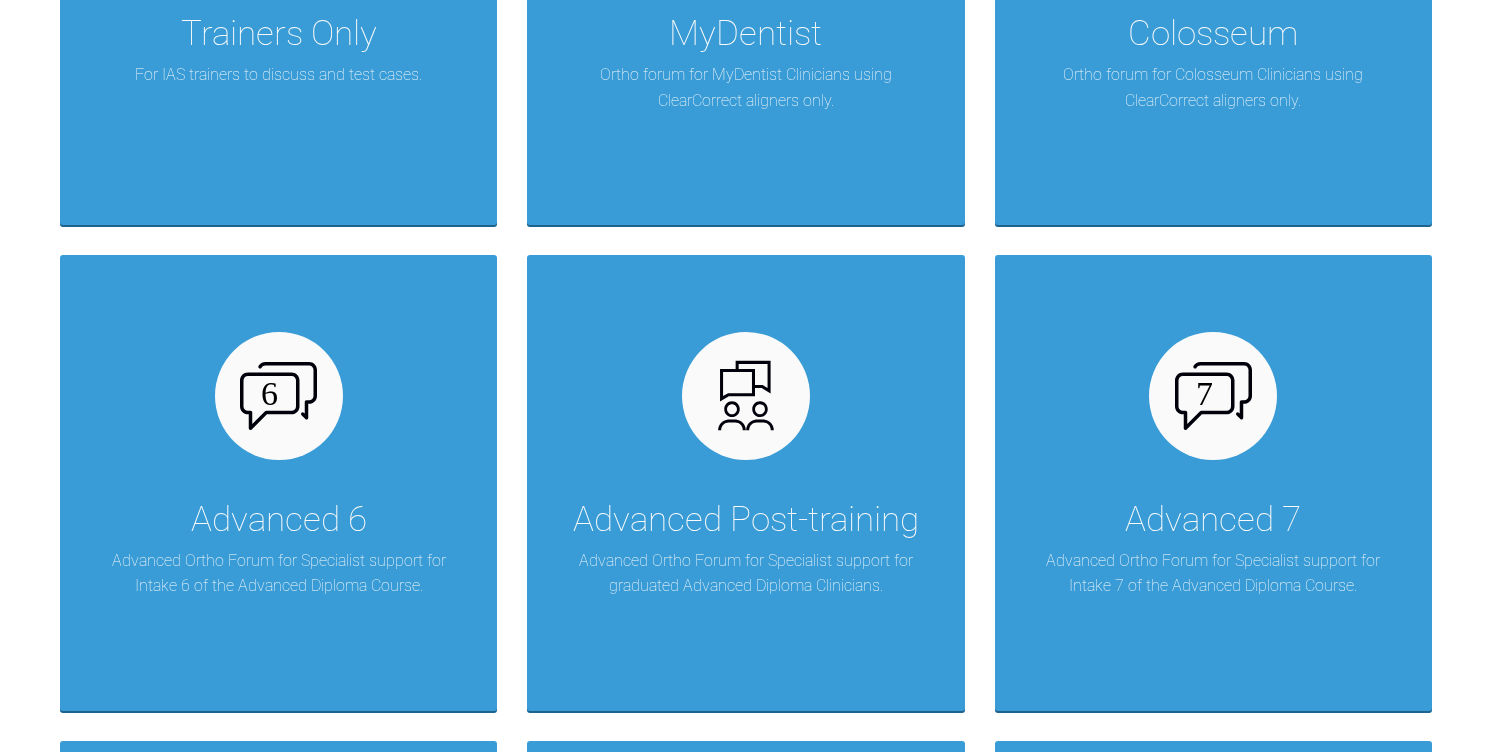 scroll, scrollTop: 0, scrollLeft: 0, axis: both 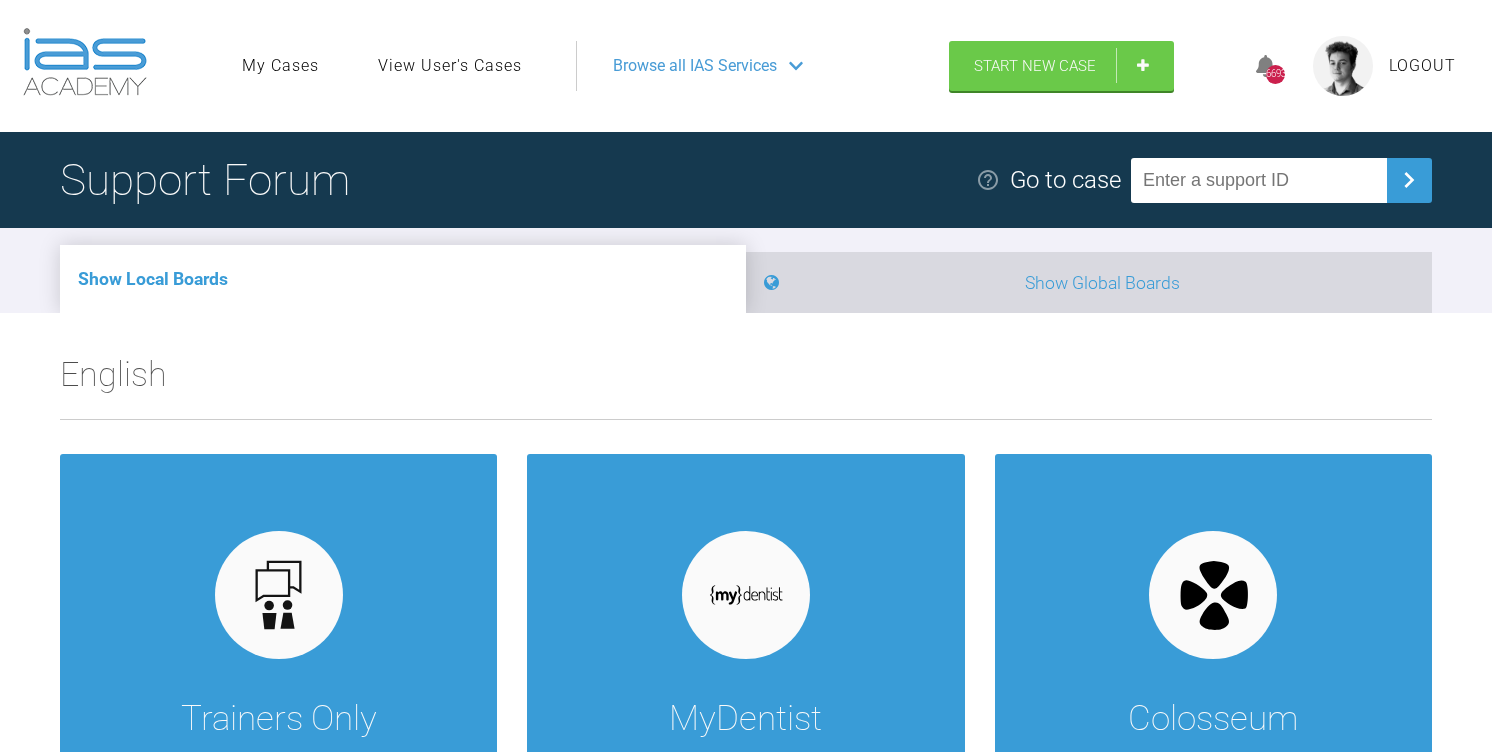 click on "Show Global Boards" at bounding box center (1089, 282) 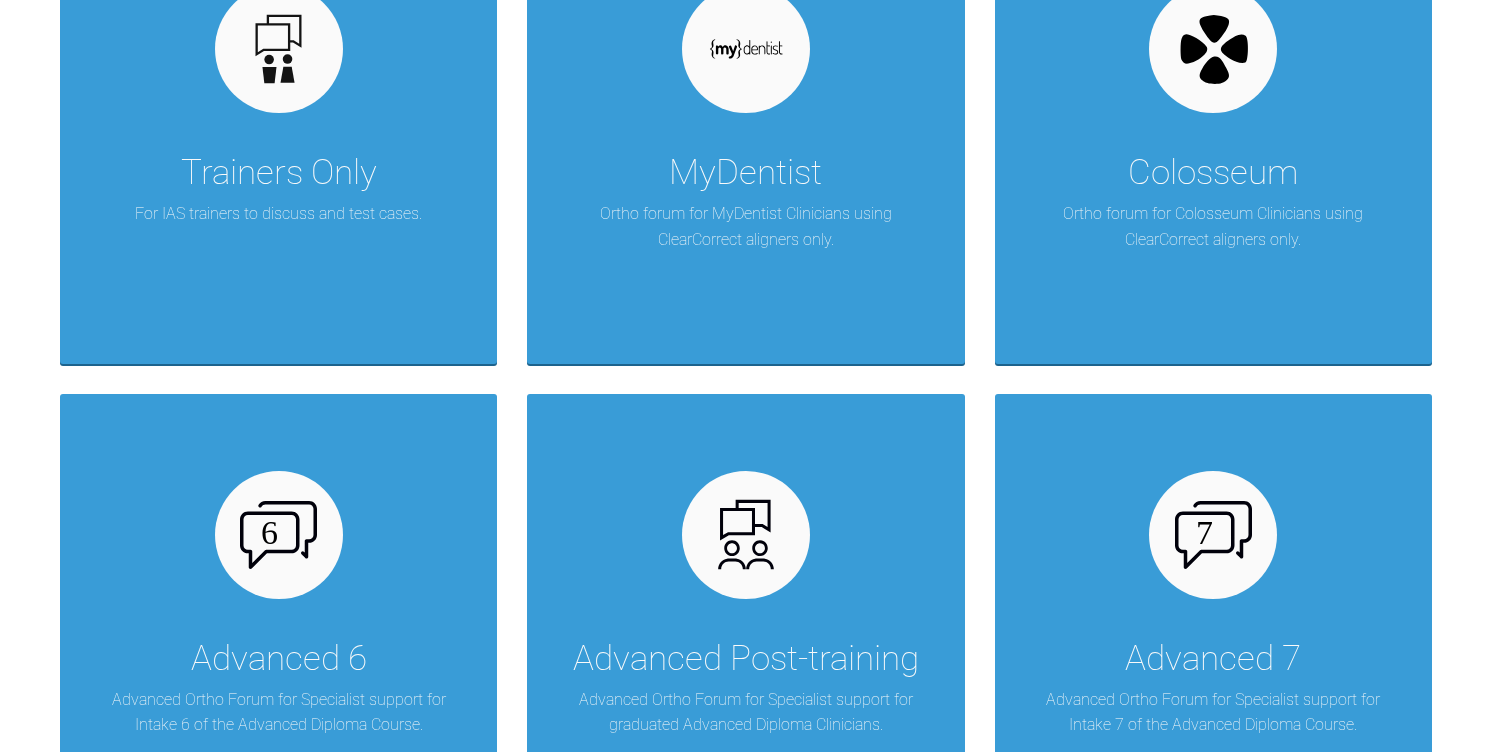 scroll, scrollTop: 0, scrollLeft: 0, axis: both 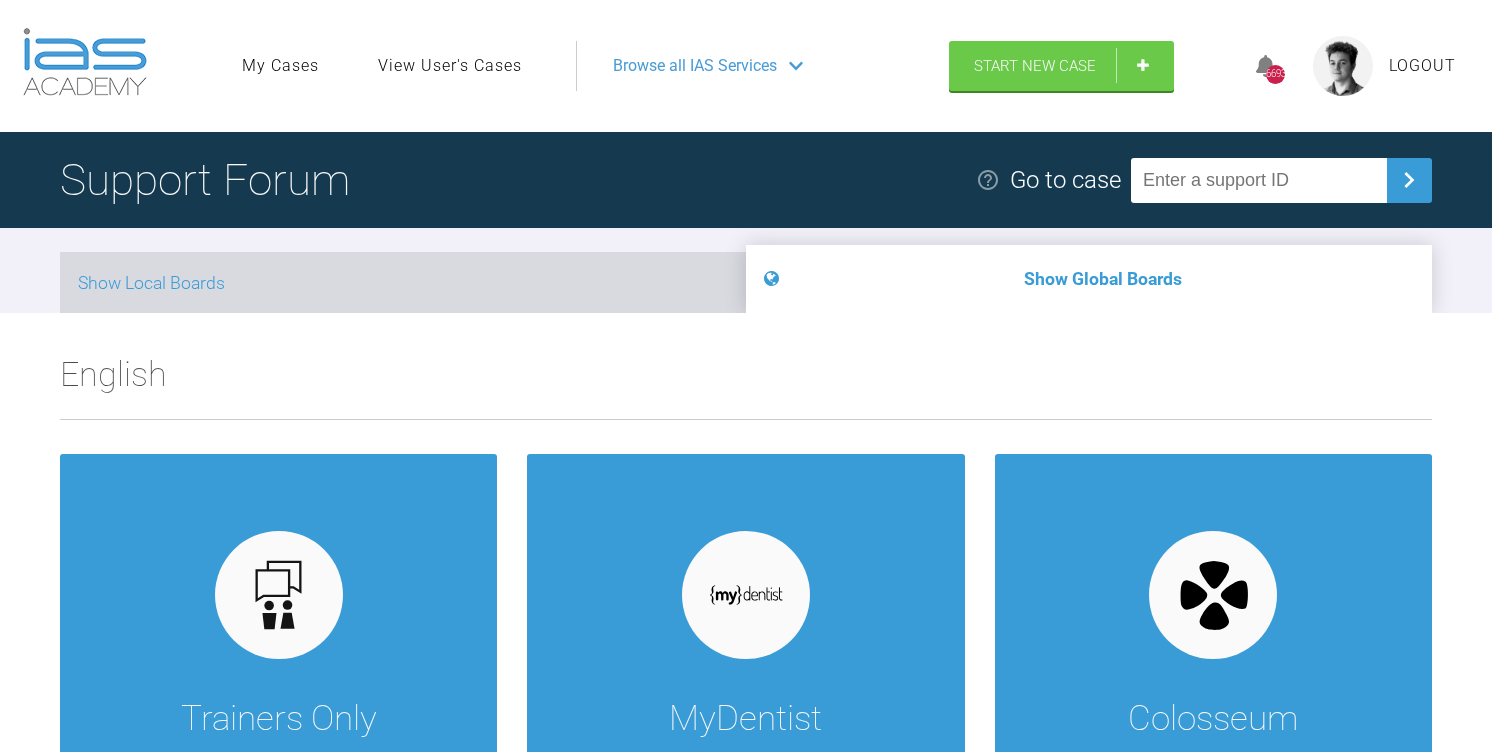 click on "Show Local Boards" at bounding box center (403, 282) 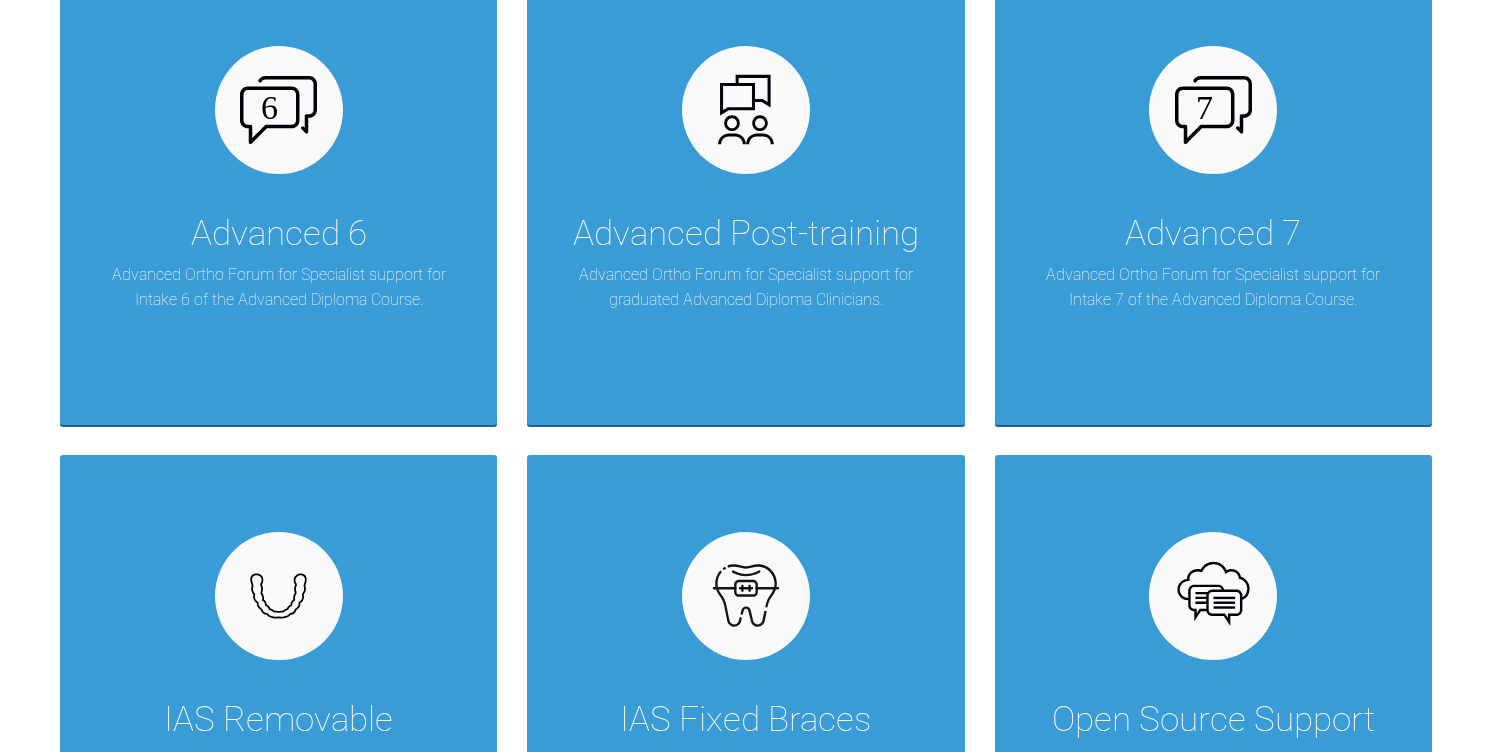 scroll, scrollTop: 0, scrollLeft: 0, axis: both 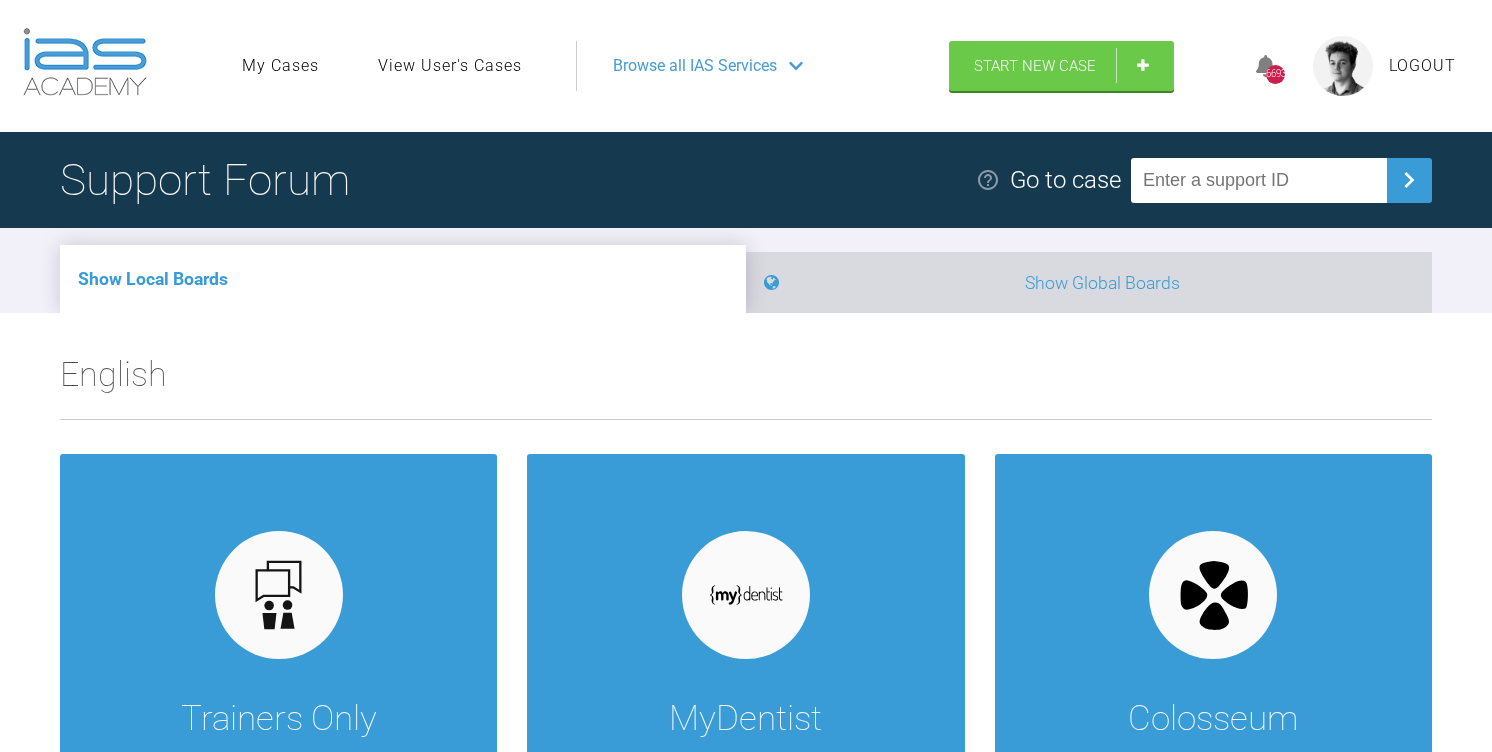 click on "Show Global Boards" at bounding box center [1089, 282] 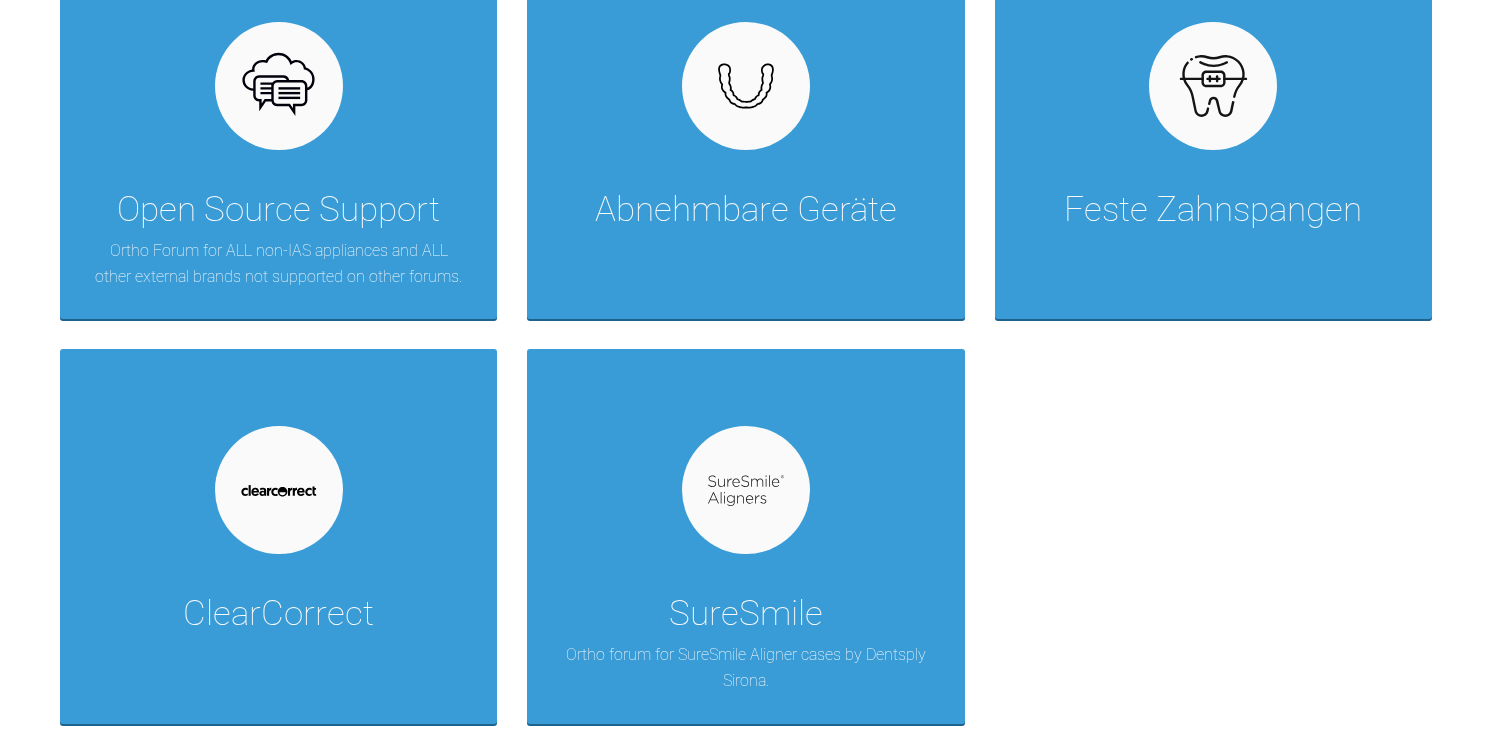 scroll, scrollTop: 6564, scrollLeft: 0, axis: vertical 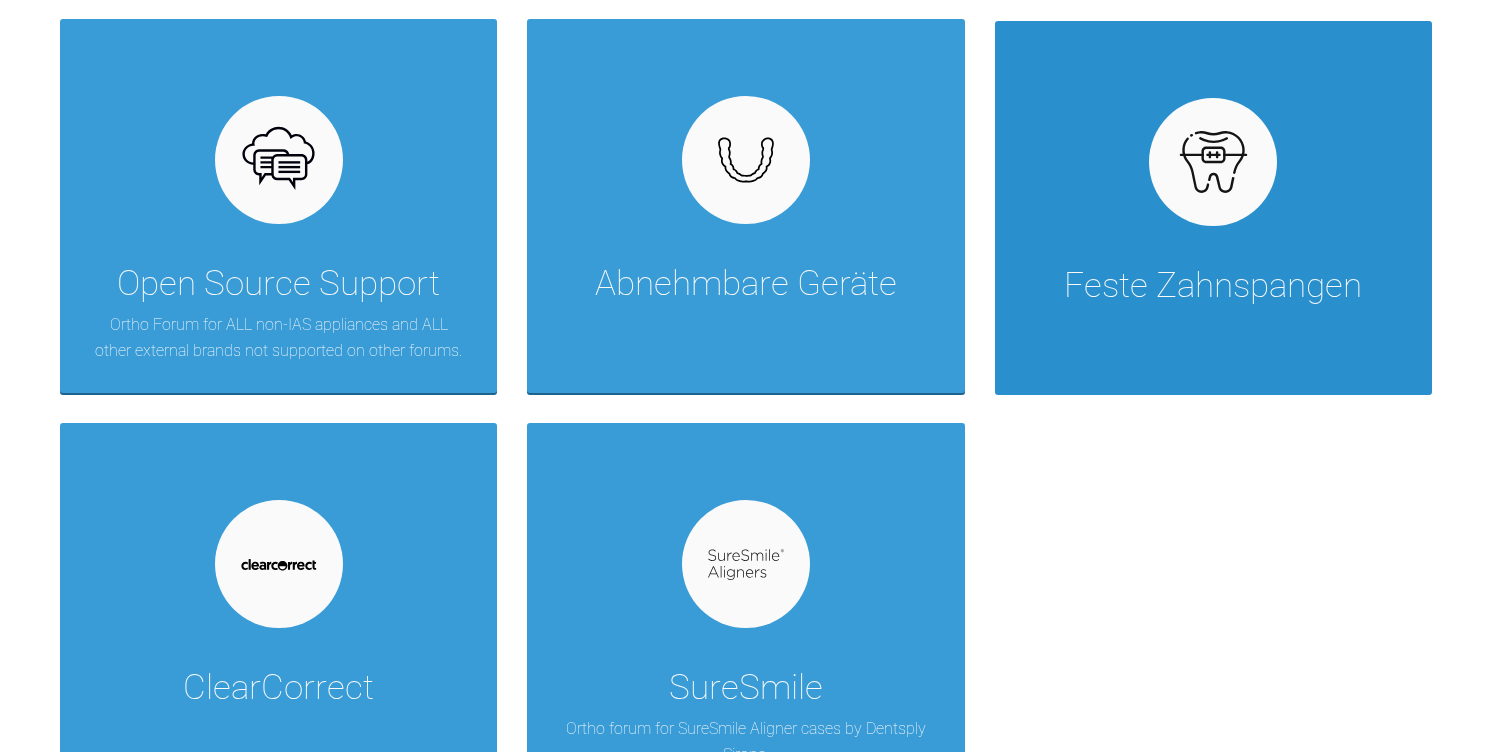 click on "Feste Zahnspangen" at bounding box center (1213, 286) 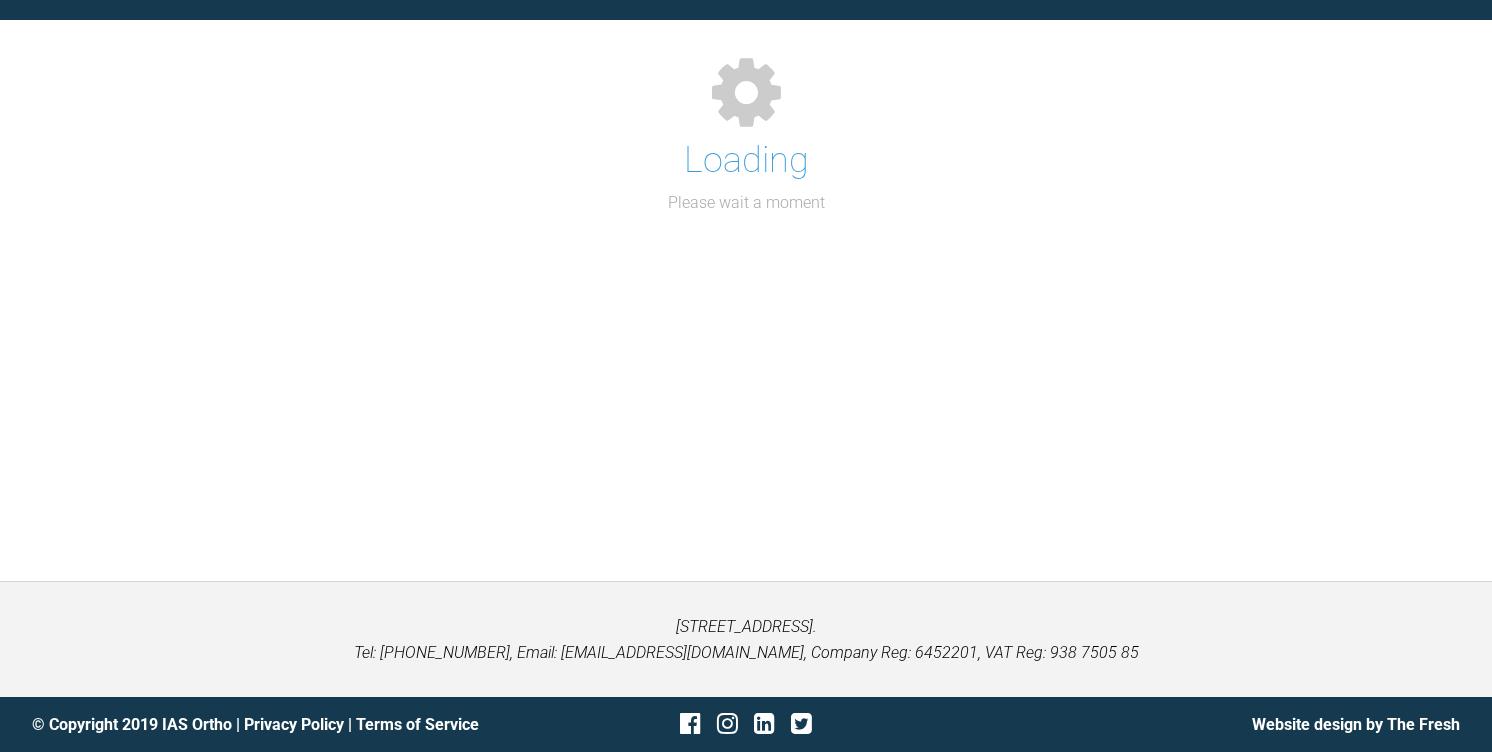 scroll, scrollTop: 208, scrollLeft: 0, axis: vertical 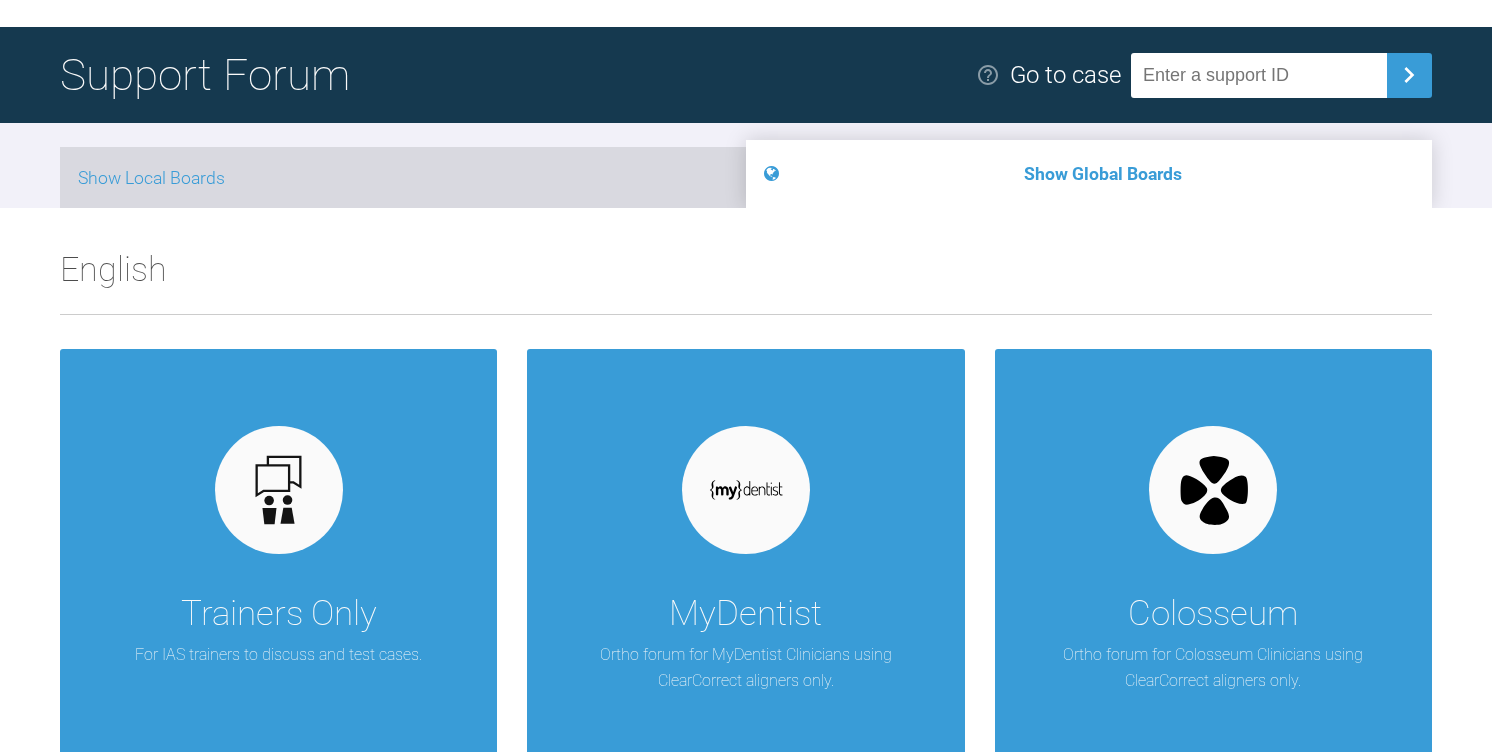 click on "Show Local Boards" at bounding box center [403, 177] 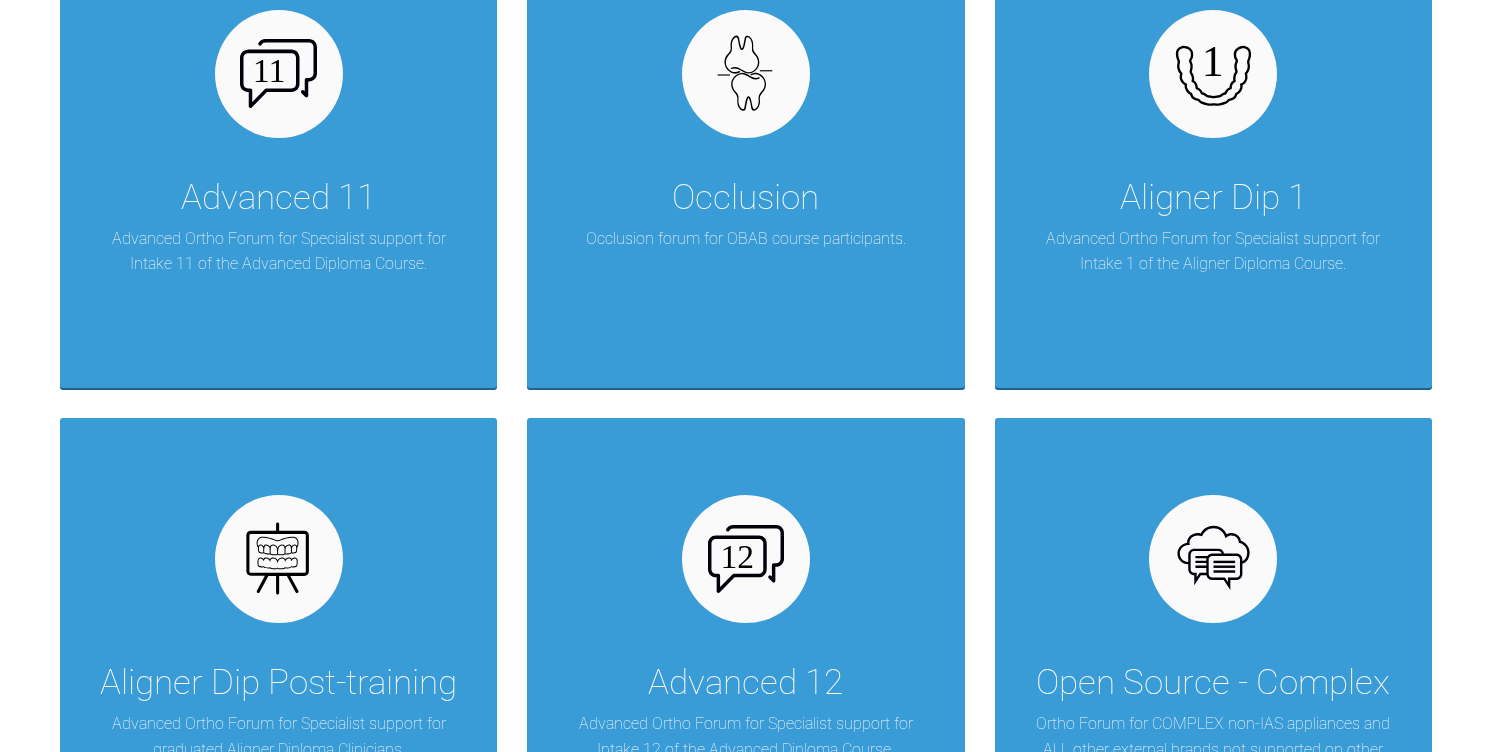 scroll, scrollTop: 4722, scrollLeft: 0, axis: vertical 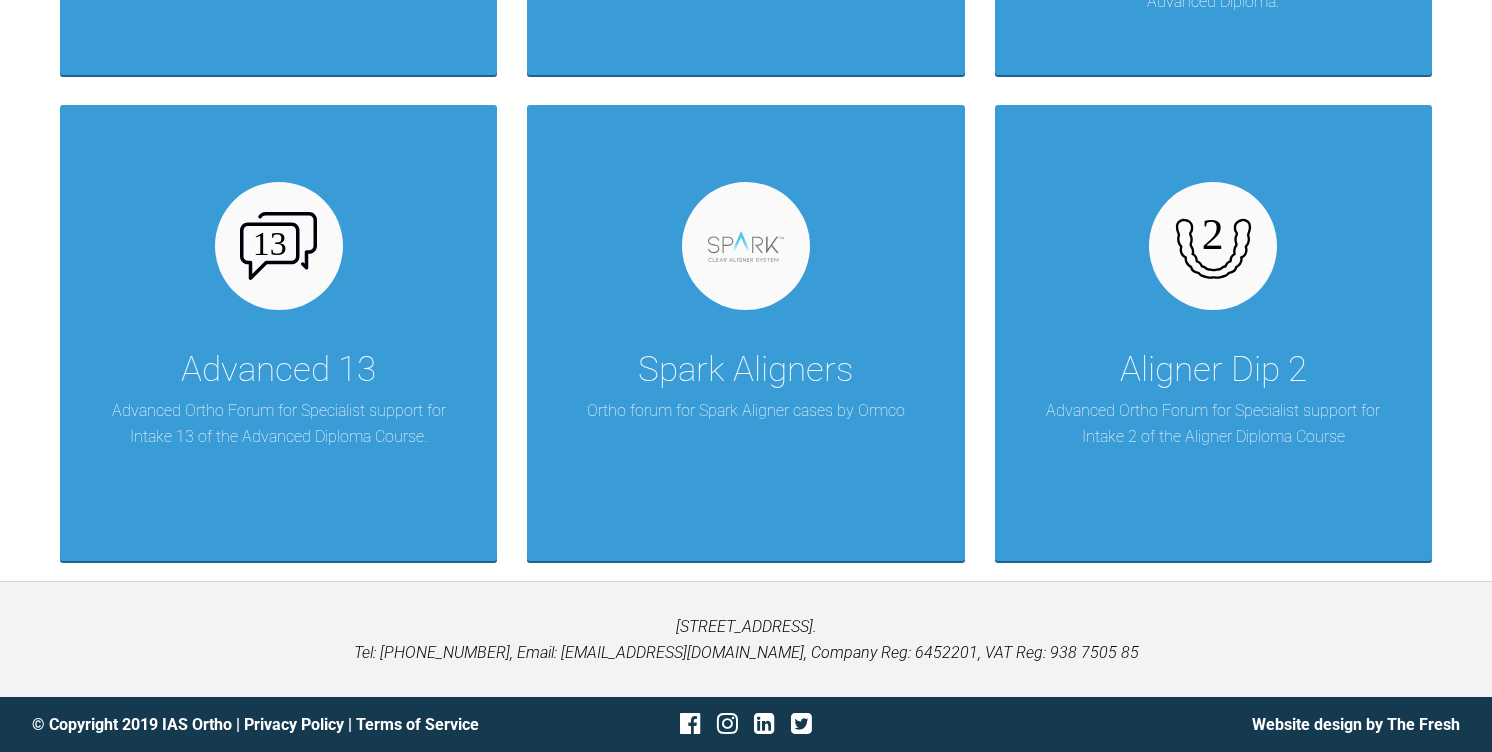 click on "Advanced 13 Advanced Ortho Forum for Specialist support for Intake 13 of the Advanced Diploma Course." at bounding box center [278, 333] 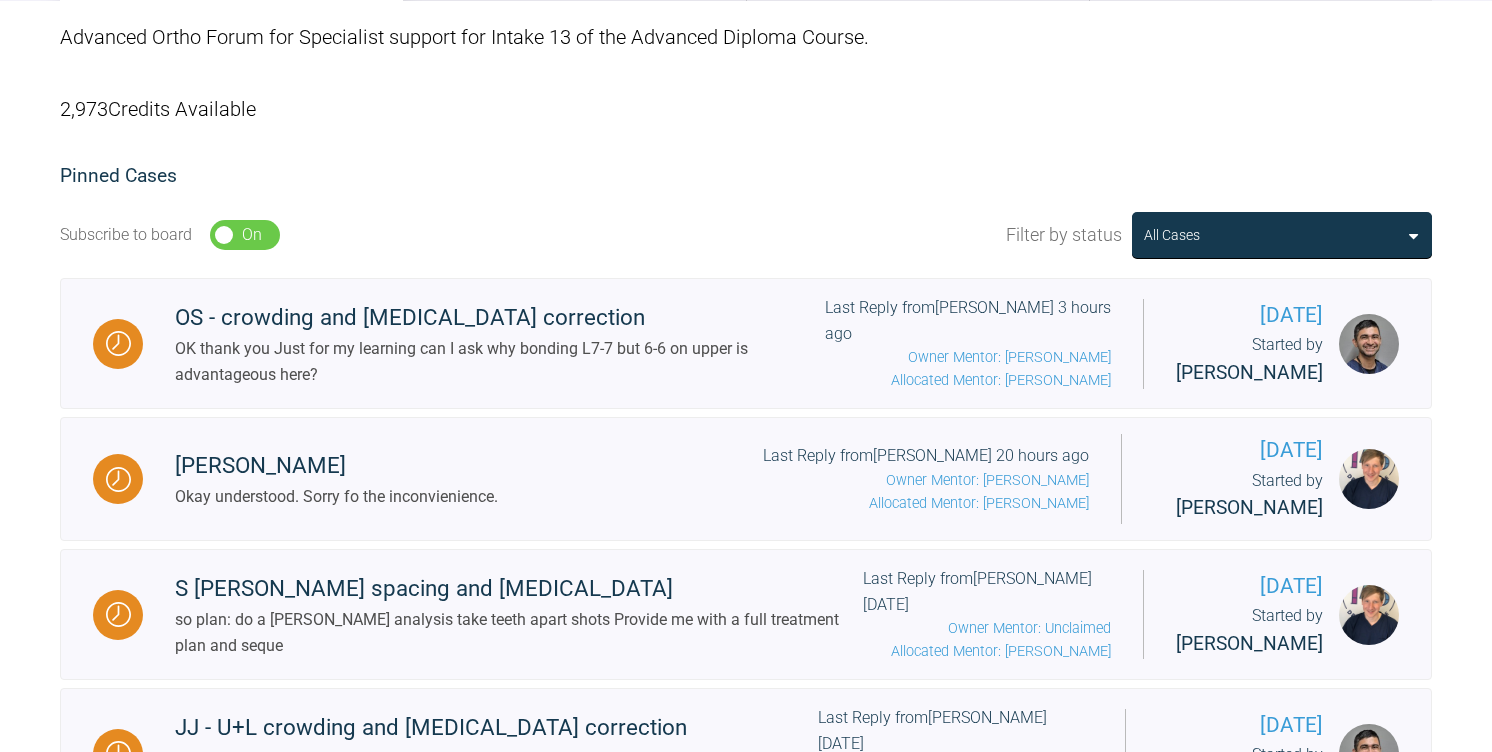 scroll, scrollTop: 450, scrollLeft: 0, axis: vertical 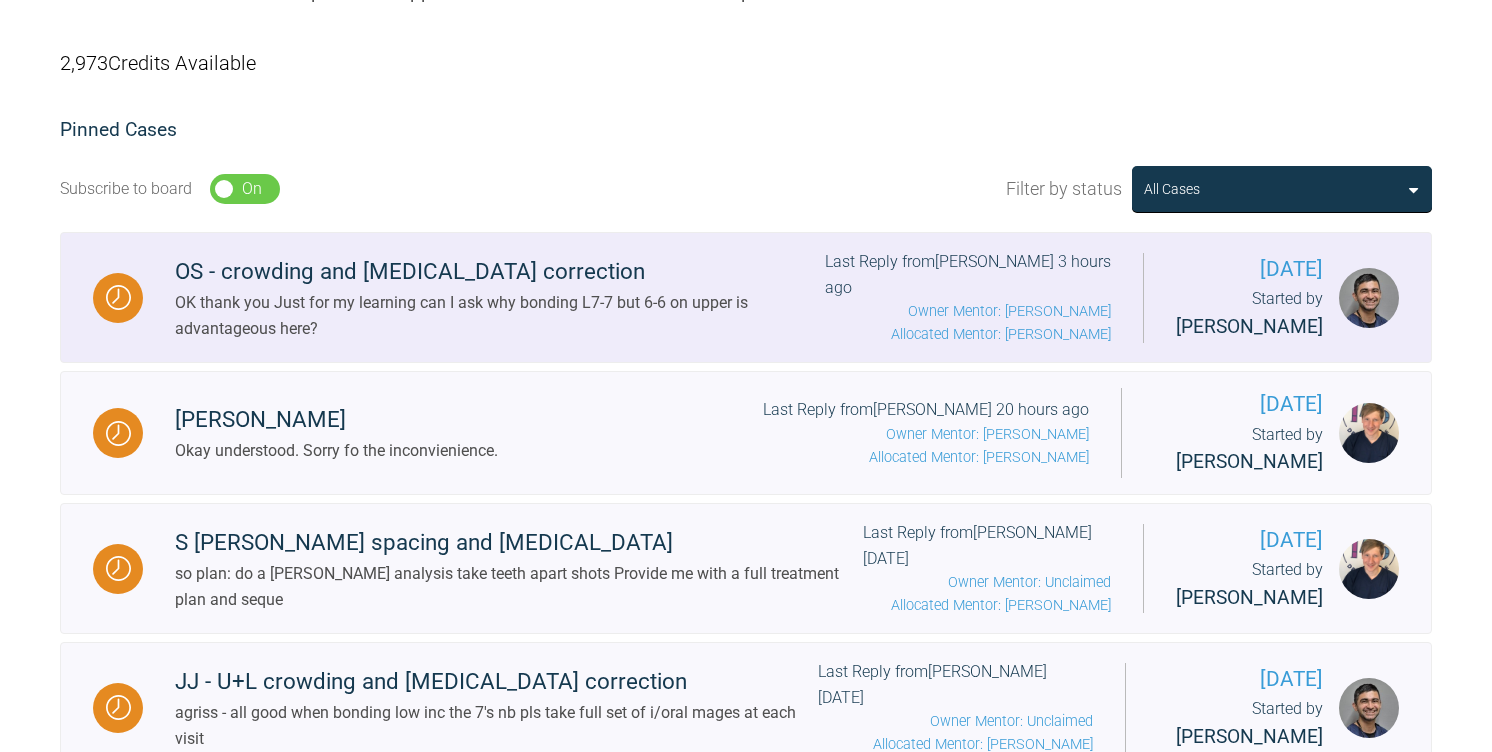 click on "OK thank you
Just for my learning can I ask why bonding L7-7 but 6-6 on upper is advantageous here?" at bounding box center (500, 315) 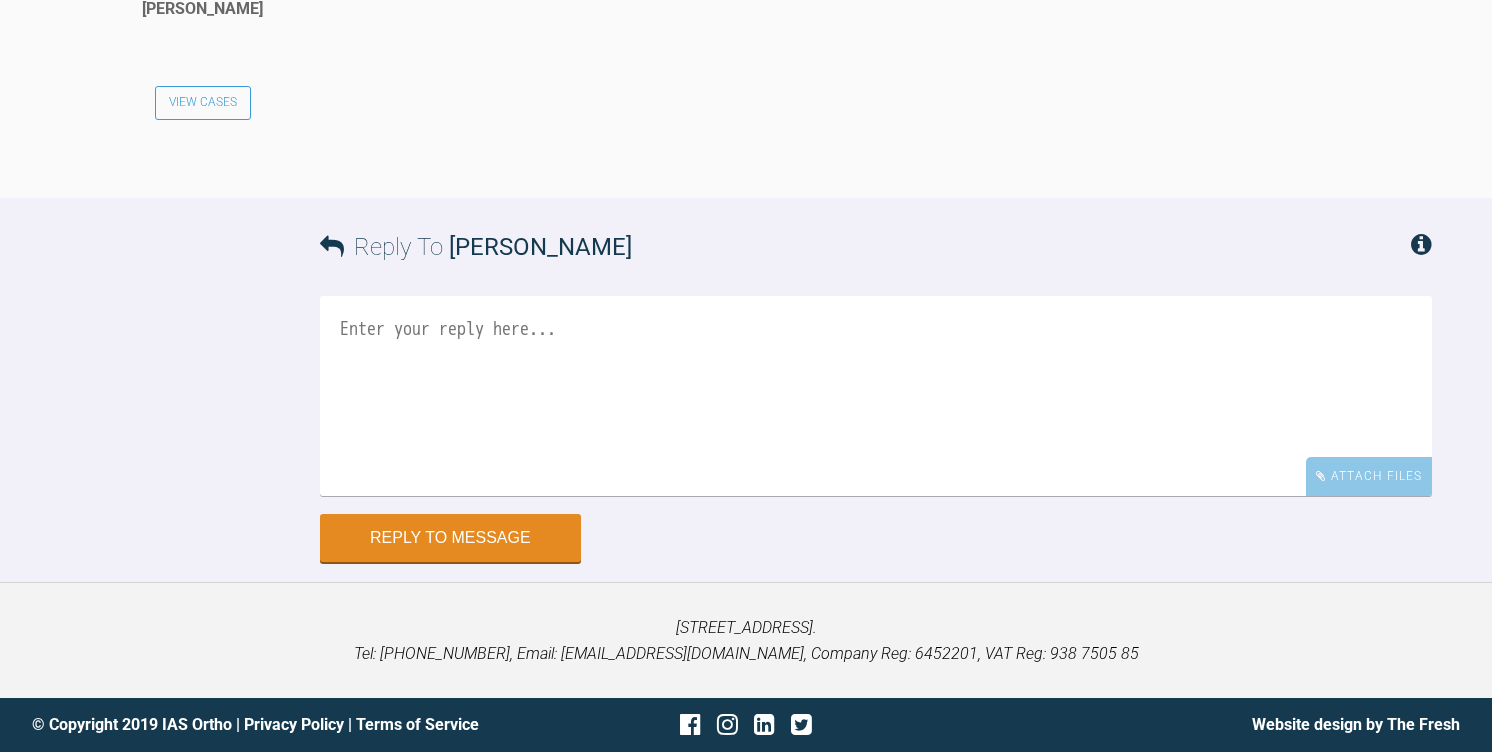 scroll, scrollTop: 7690, scrollLeft: 0, axis: vertical 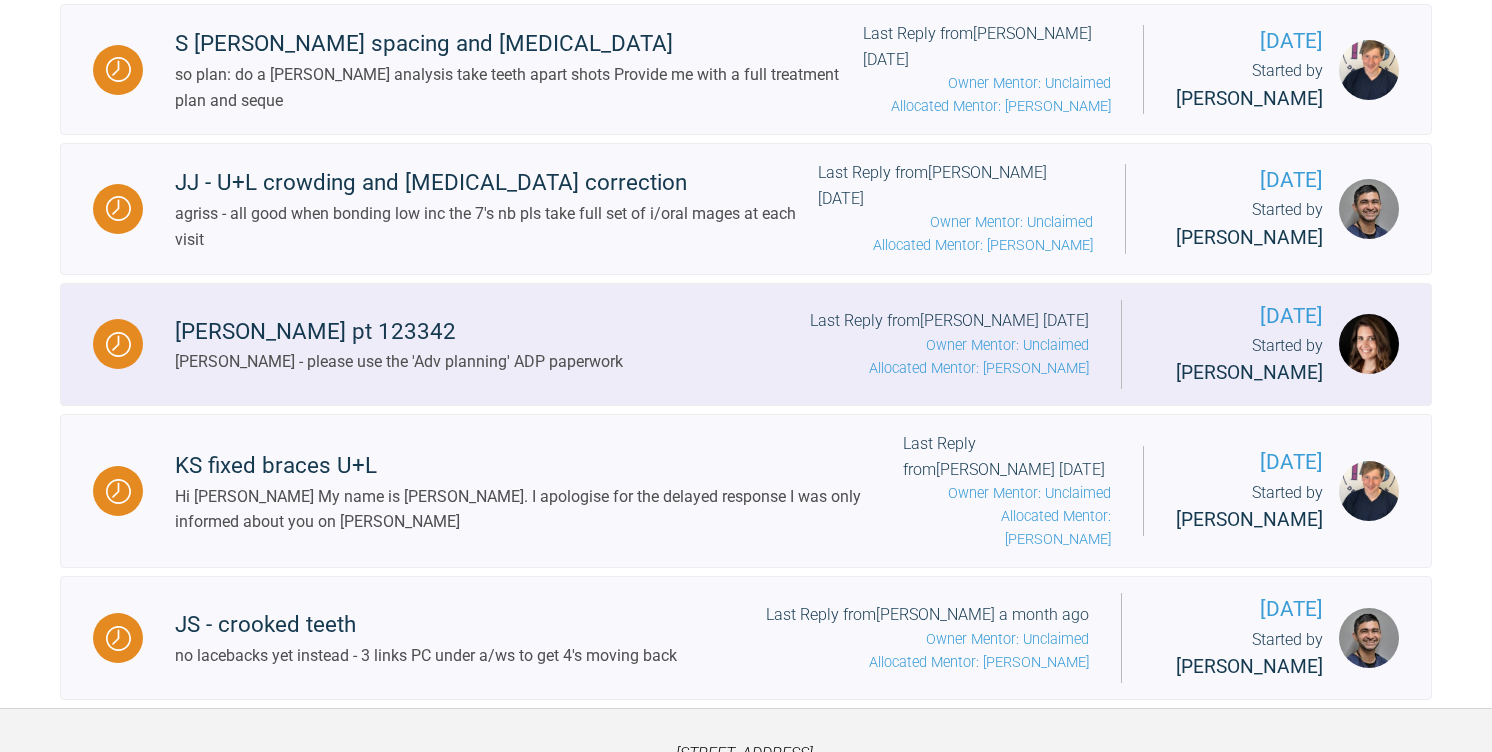 click on "[PERSON_NAME] pt 123342" at bounding box center (399, 332) 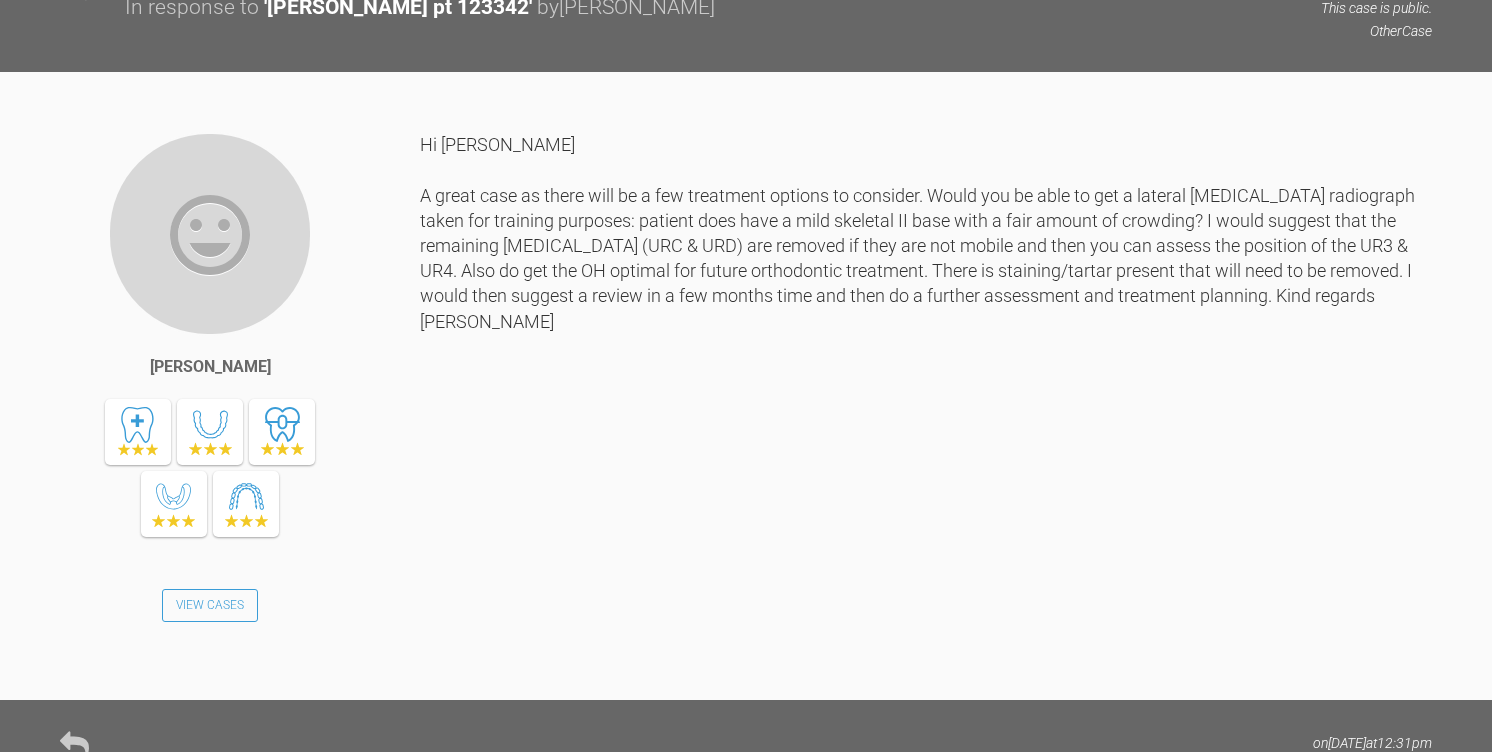 scroll, scrollTop: 1177, scrollLeft: 0, axis: vertical 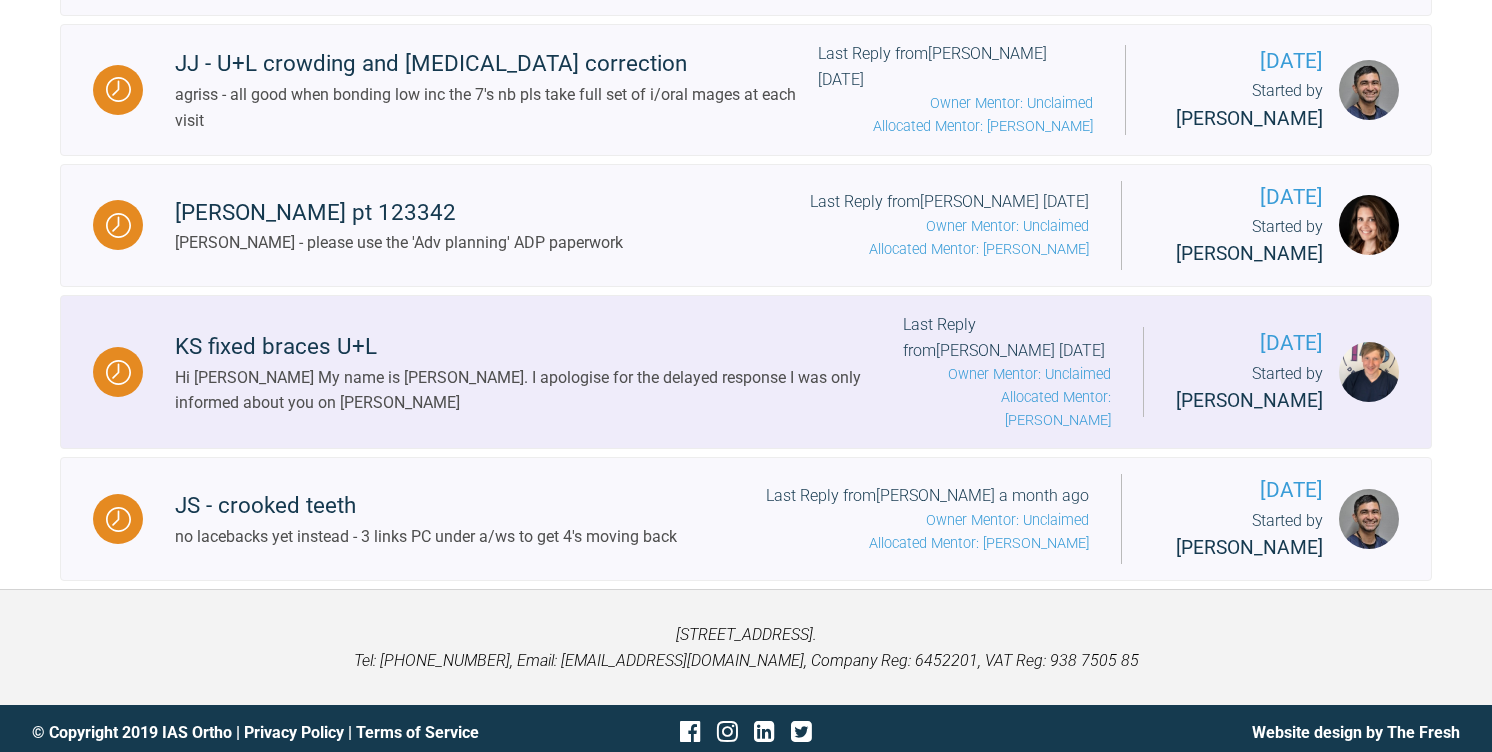 click on "Hi [PERSON_NAME]
My name is [PERSON_NAME]. I apologise for the delayed response I was only informed about you on [PERSON_NAME]" at bounding box center [539, 390] 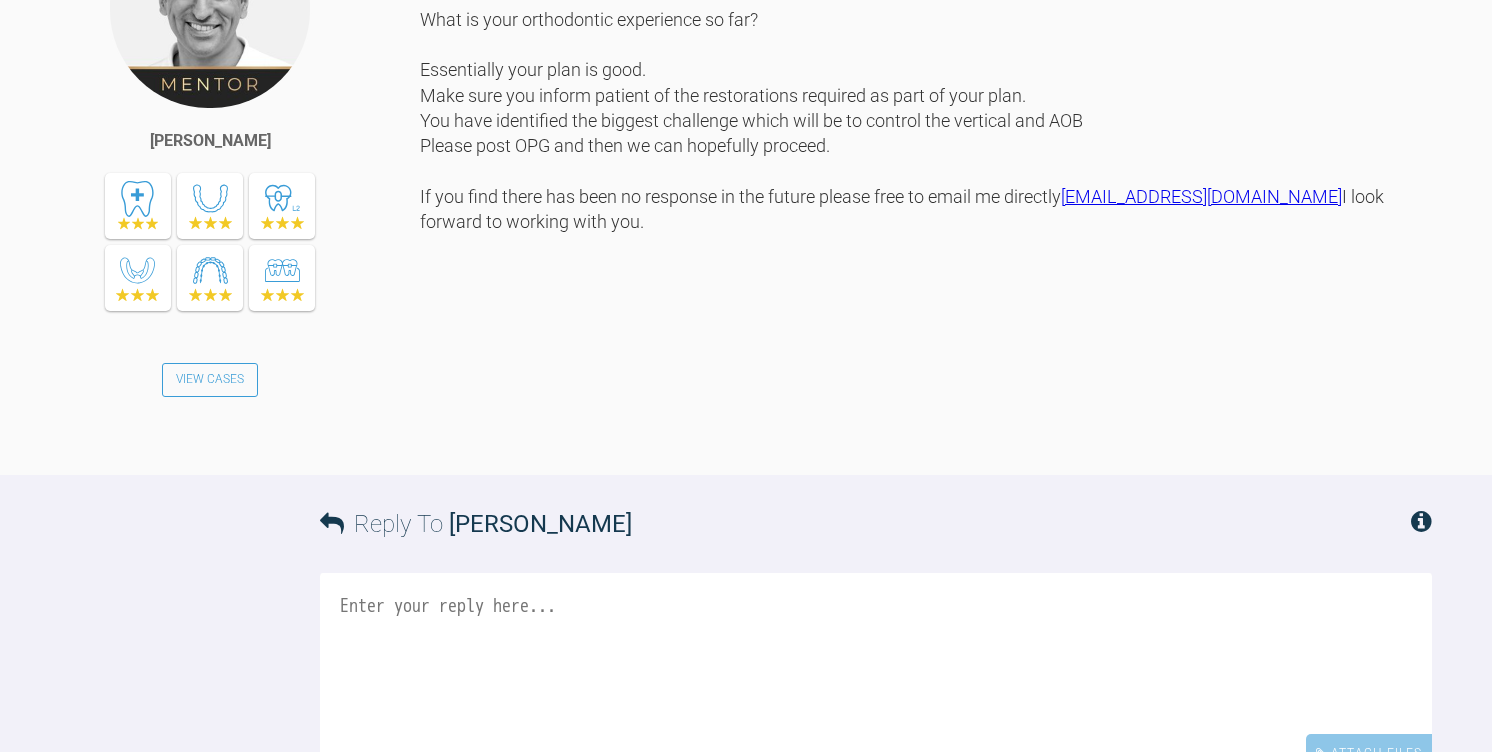 scroll, scrollTop: 2685, scrollLeft: 0, axis: vertical 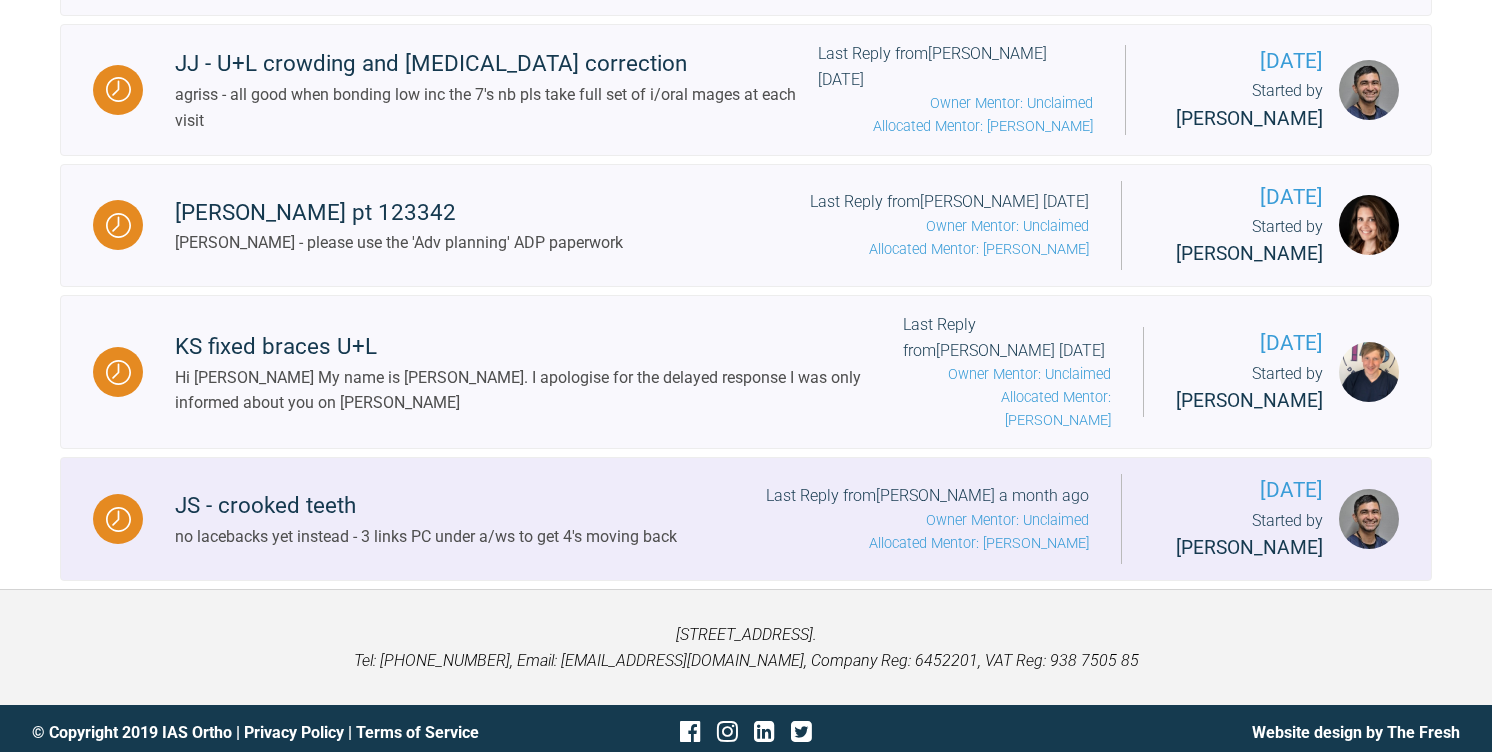 click on "JS - crooked teeth" at bounding box center (426, 506) 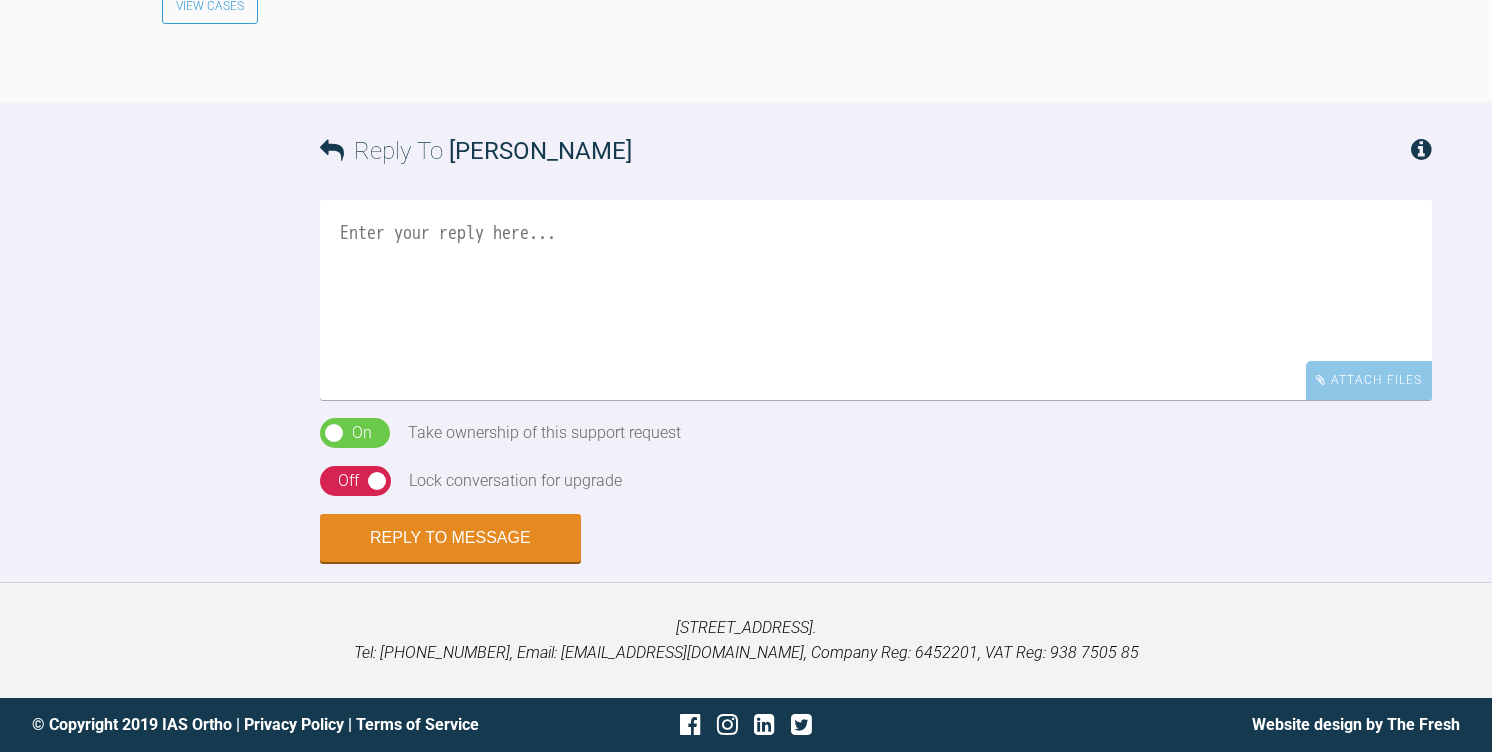 scroll, scrollTop: 6514, scrollLeft: 0, axis: vertical 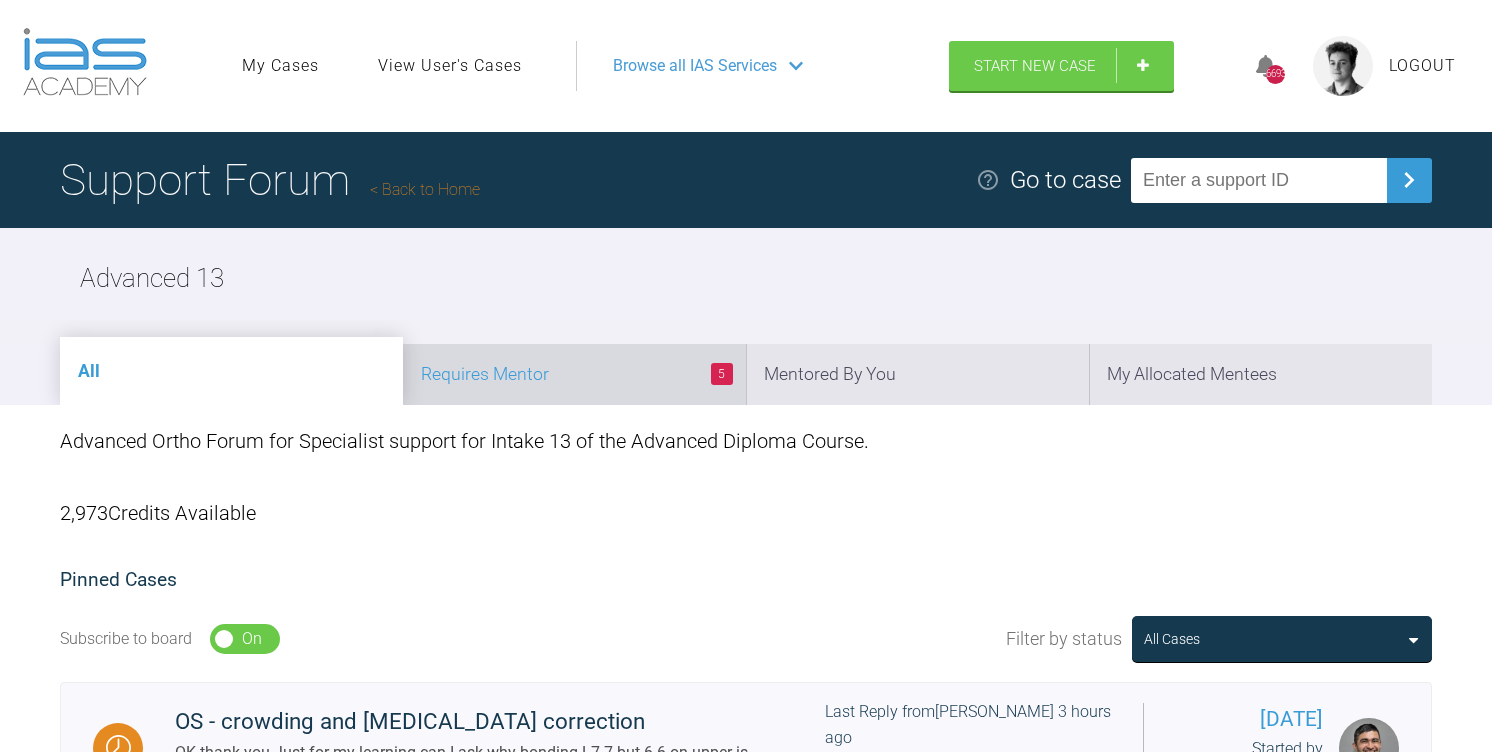 click on "5 Requires Mentor" at bounding box center [574, 374] 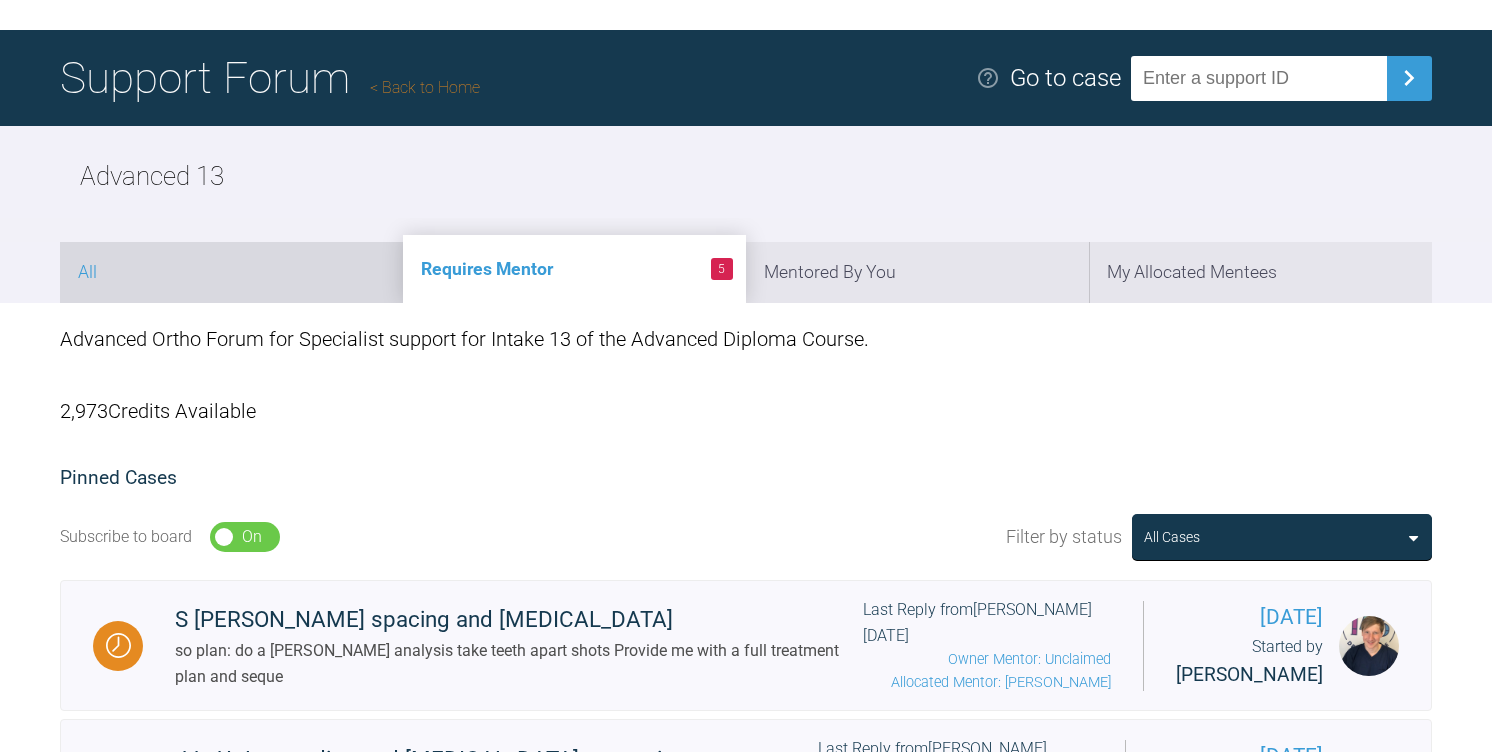 scroll, scrollTop: 47, scrollLeft: 0, axis: vertical 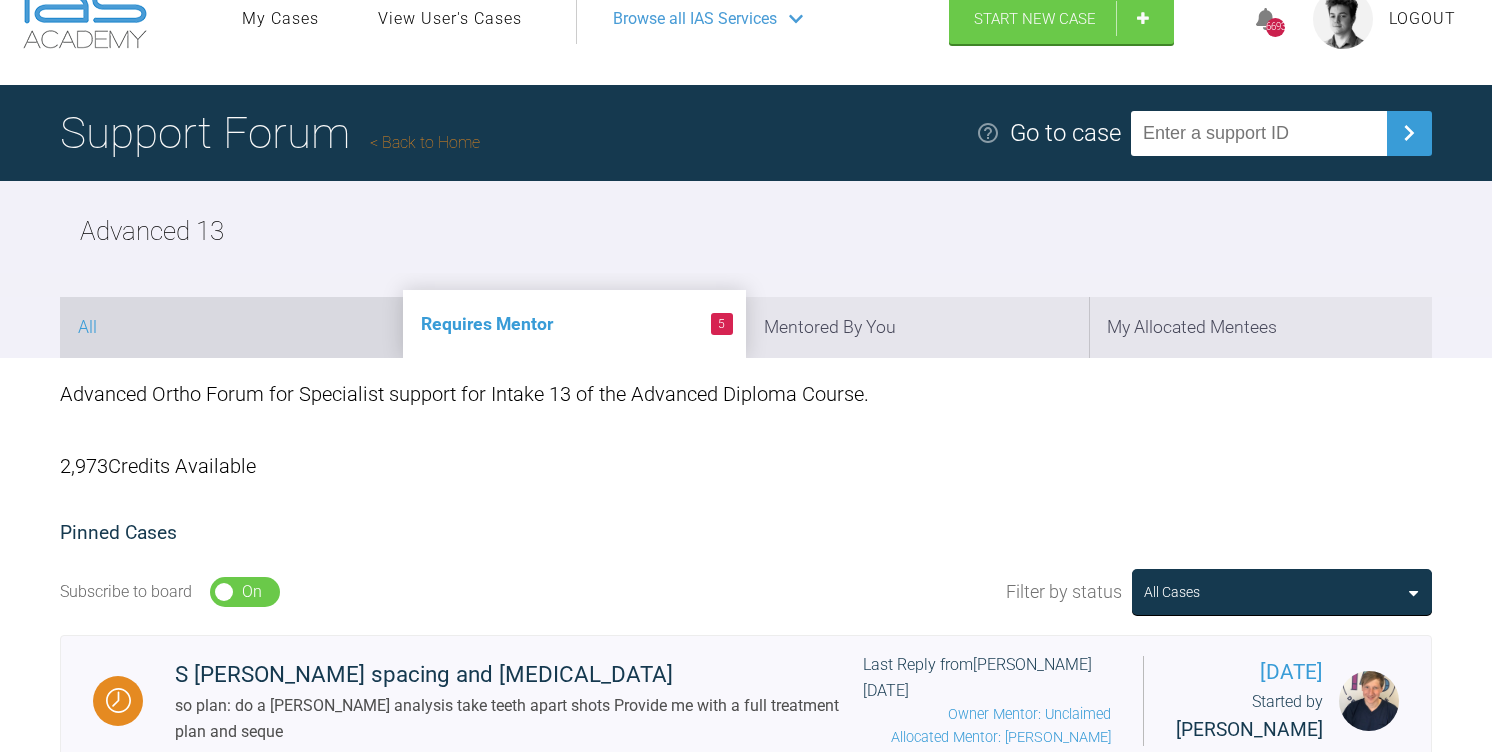 click on "All" at bounding box center (231, 327) 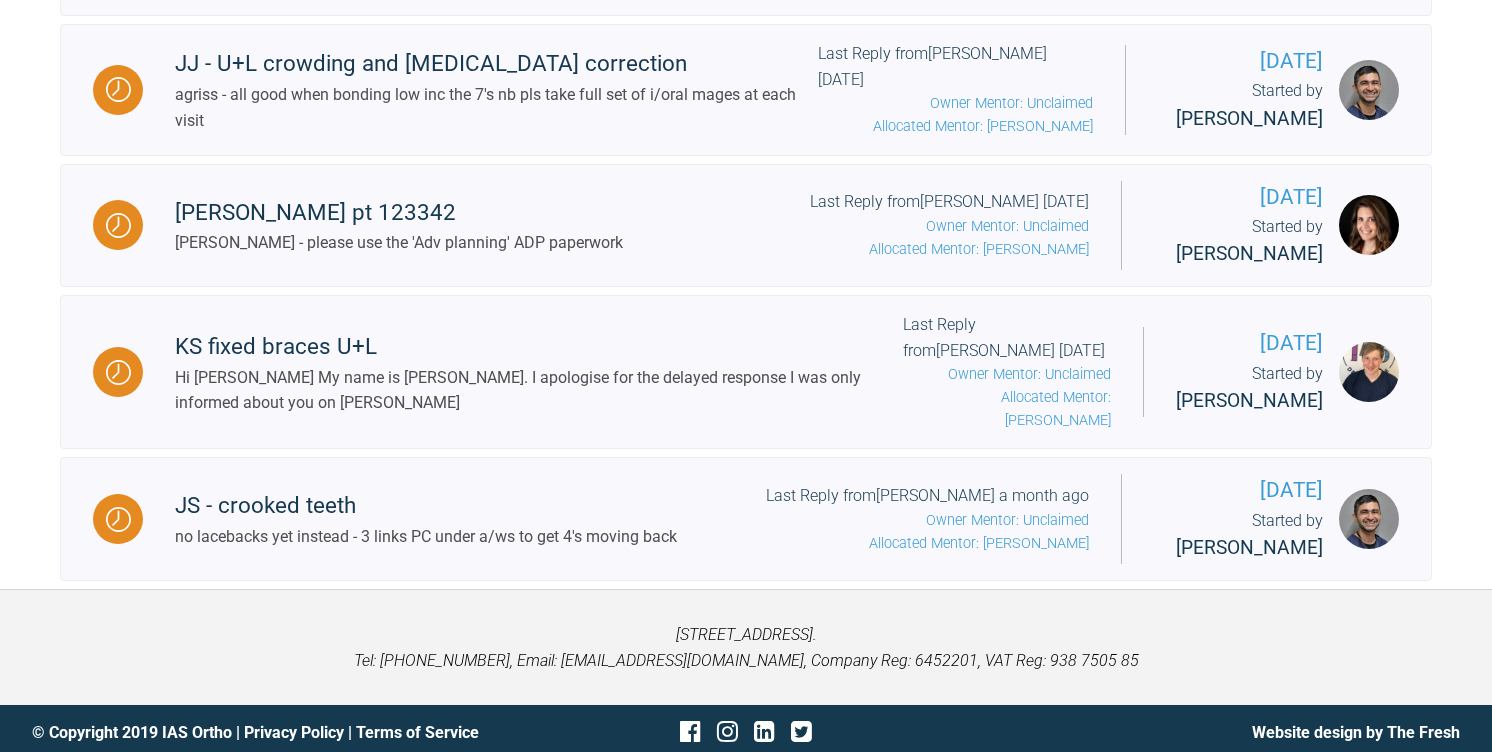 scroll, scrollTop: 0, scrollLeft: 0, axis: both 